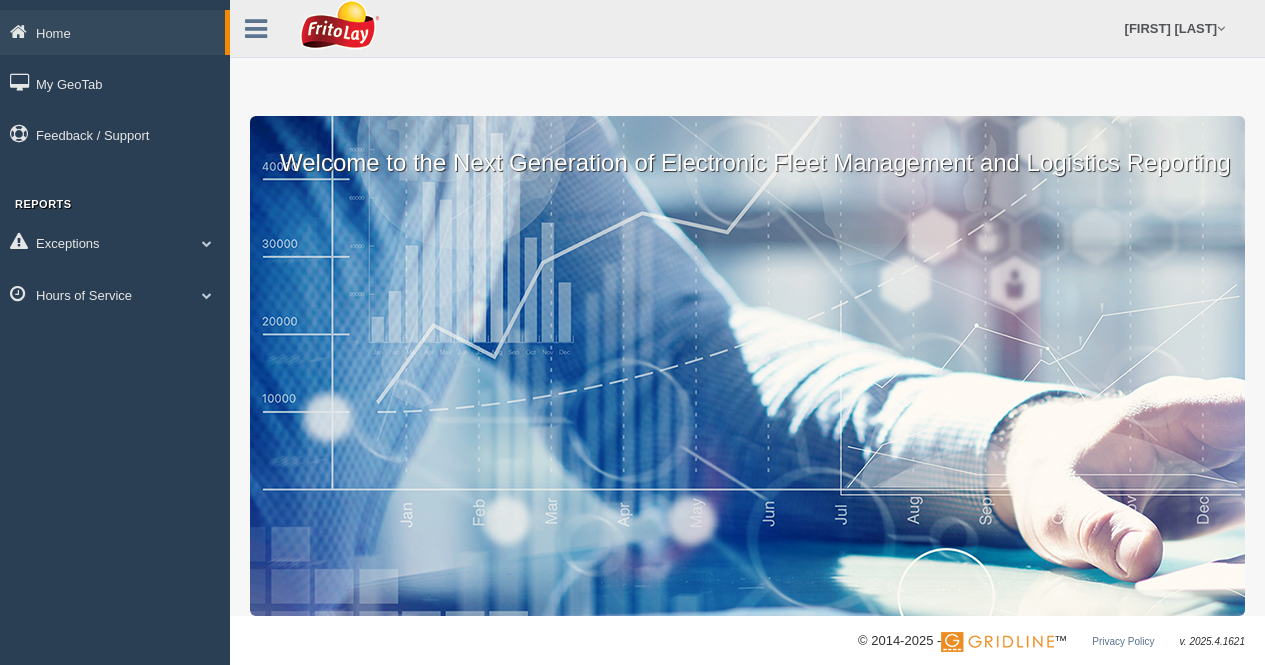 scroll, scrollTop: 0, scrollLeft: 0, axis: both 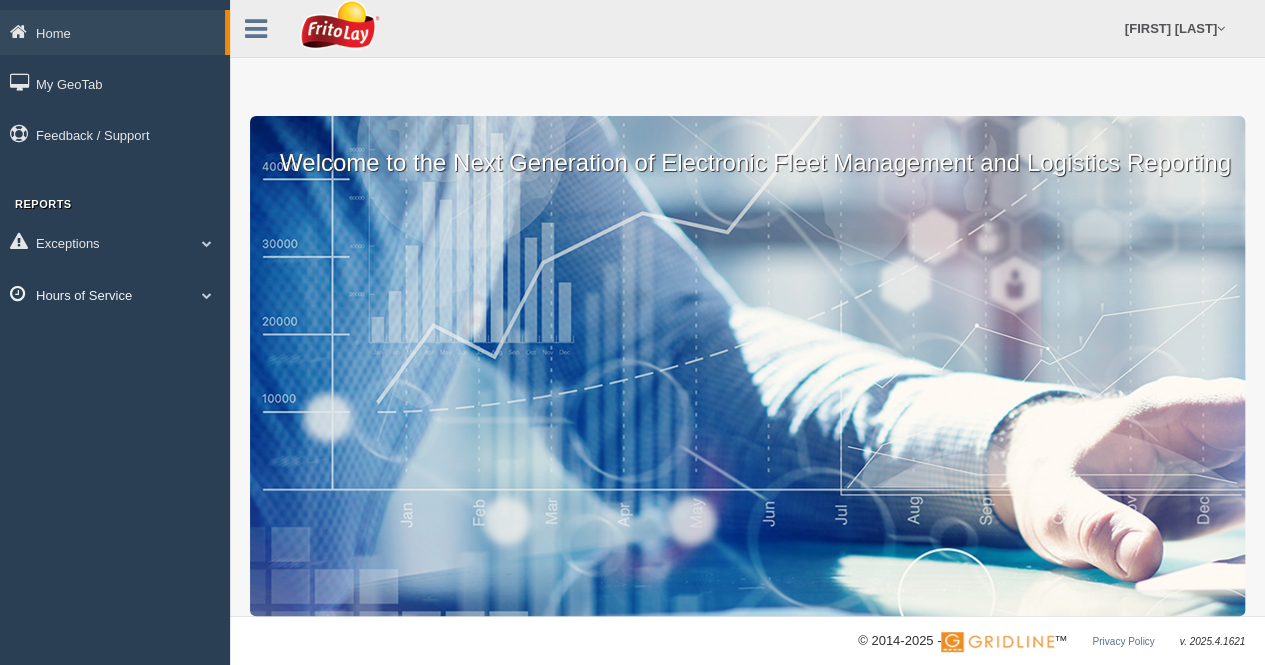click on "Hours of Service" at bounding box center (115, 294) 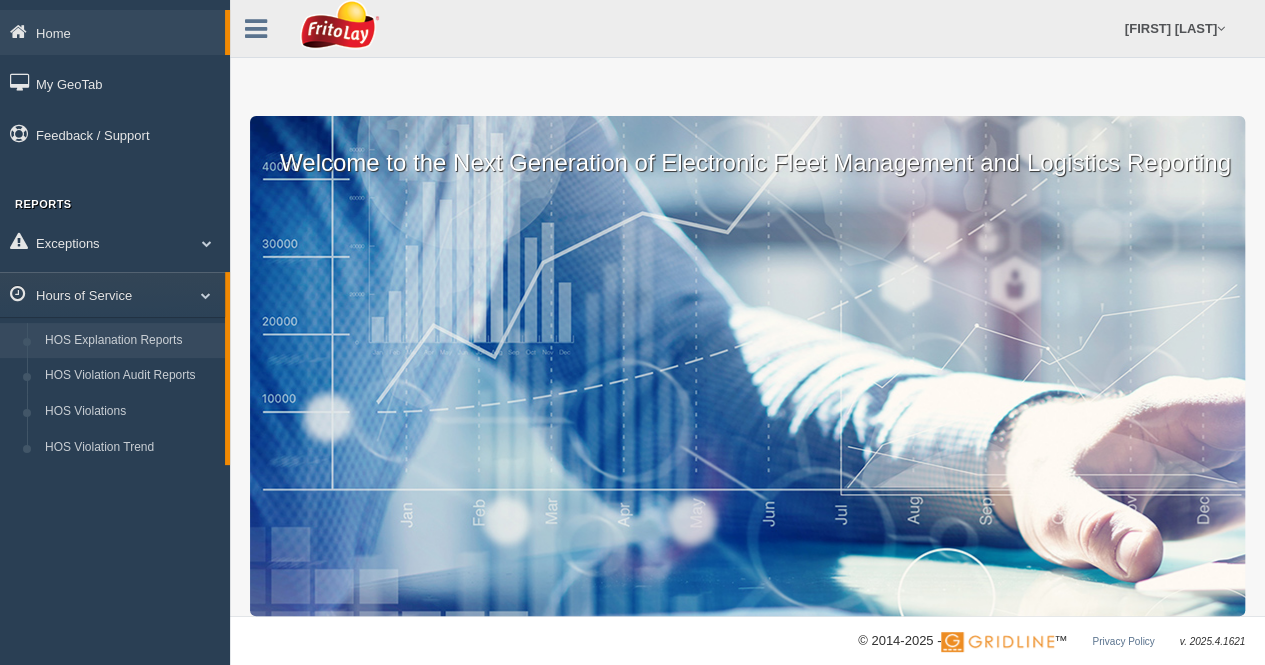 click on "HOS Explanation Reports" at bounding box center [130, 341] 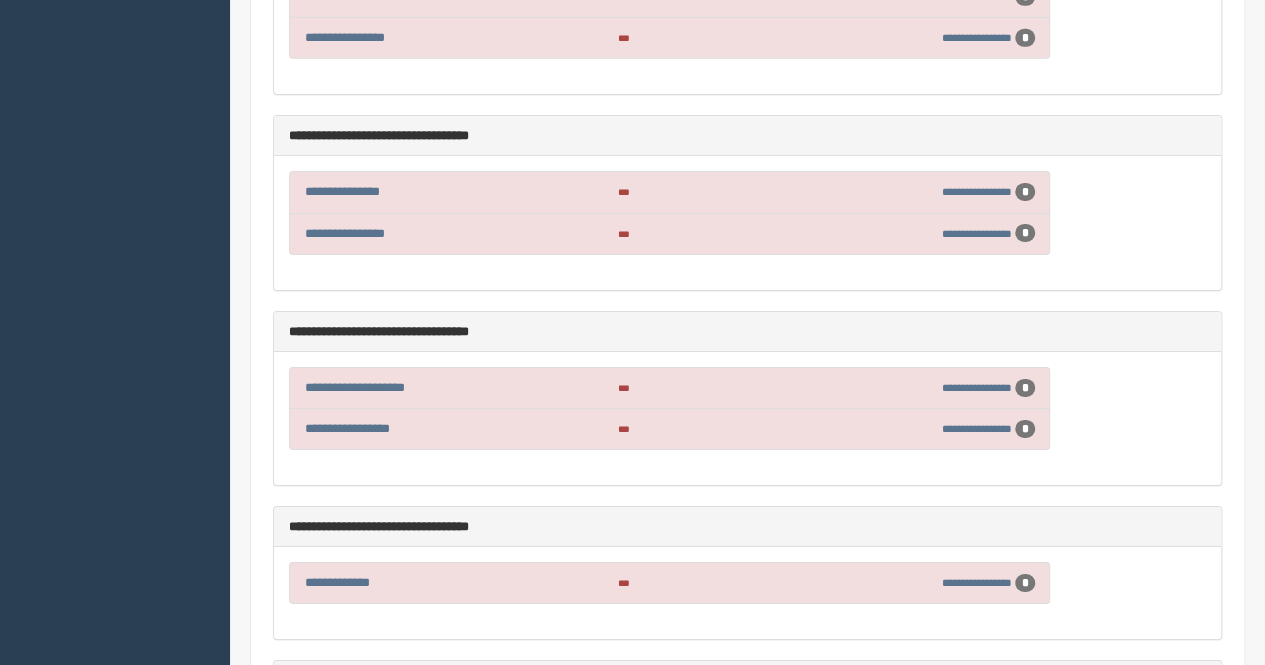 scroll, scrollTop: 7000, scrollLeft: 0, axis: vertical 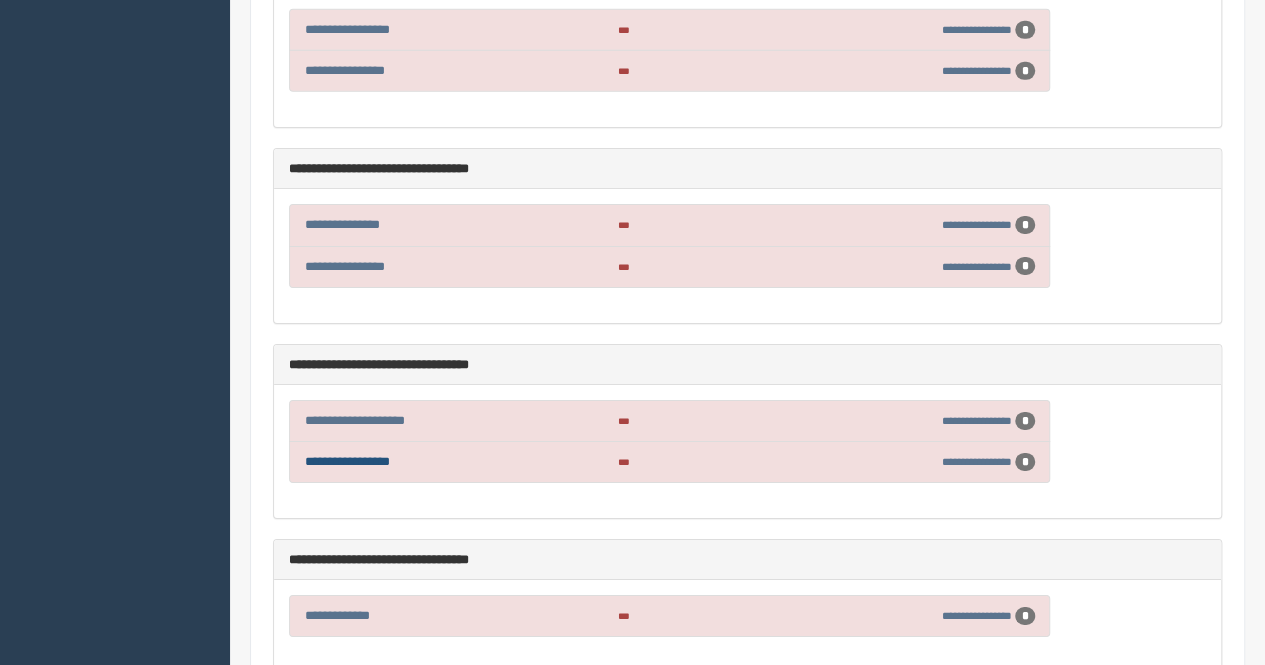 click on "**********" at bounding box center (347, 461) 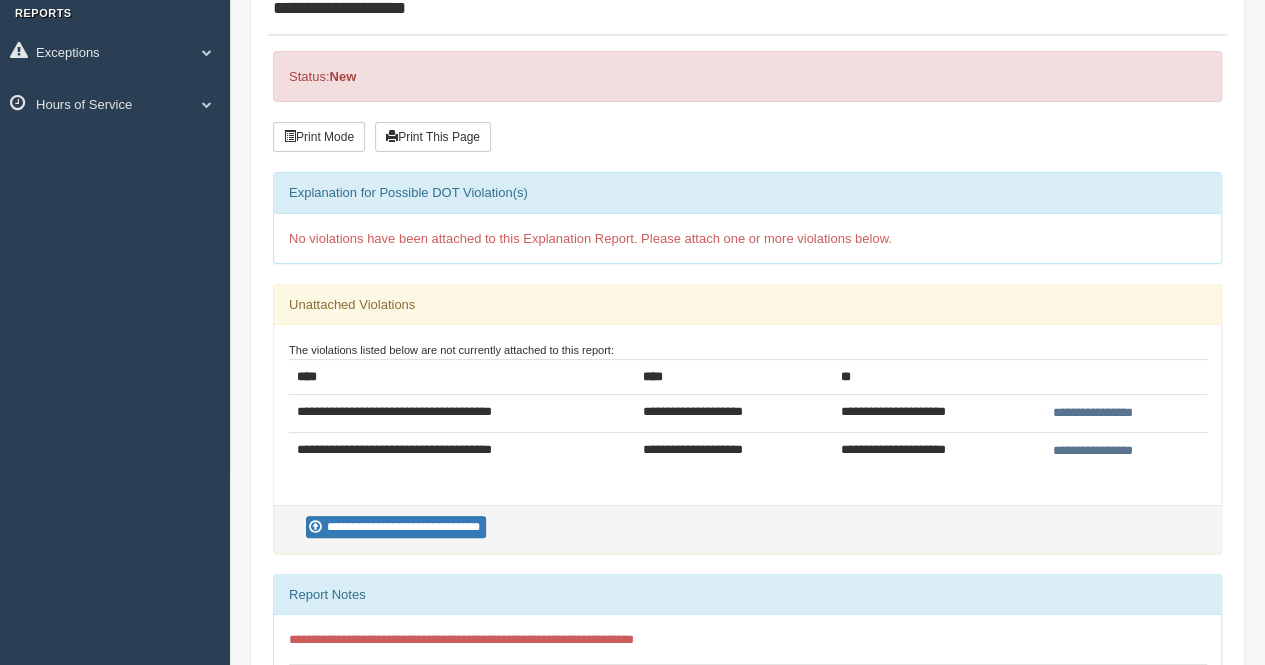 scroll, scrollTop: 200, scrollLeft: 0, axis: vertical 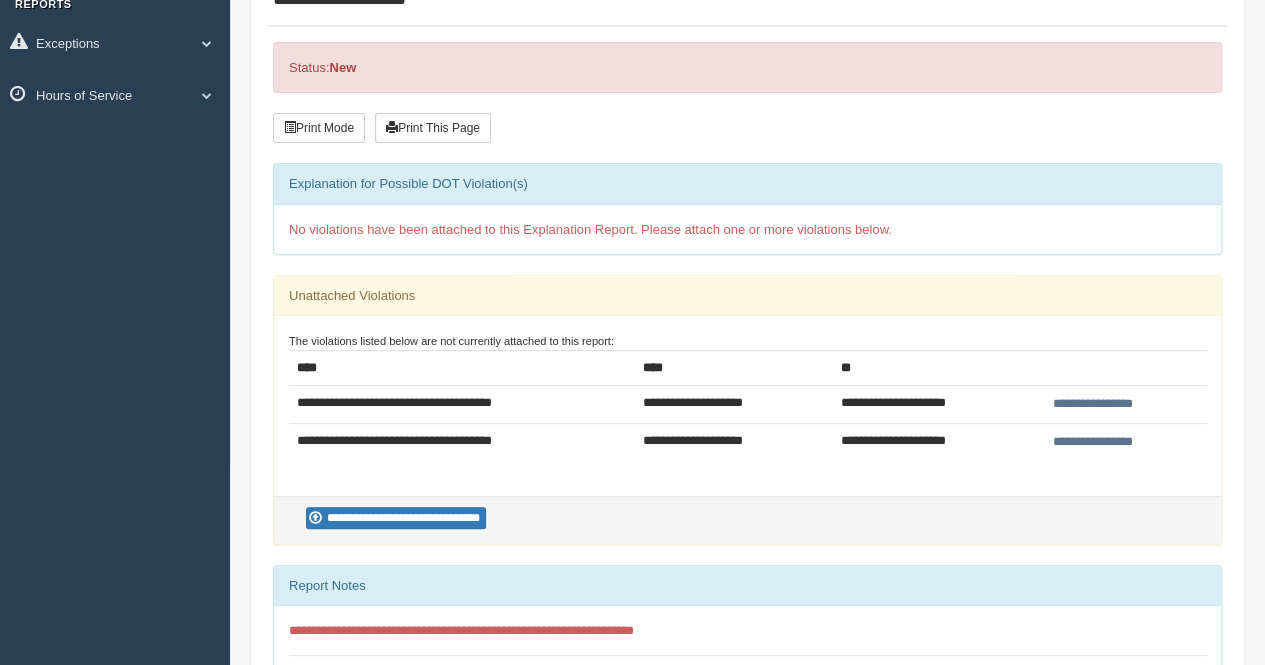 click on "**********" at bounding box center [1093, 442] 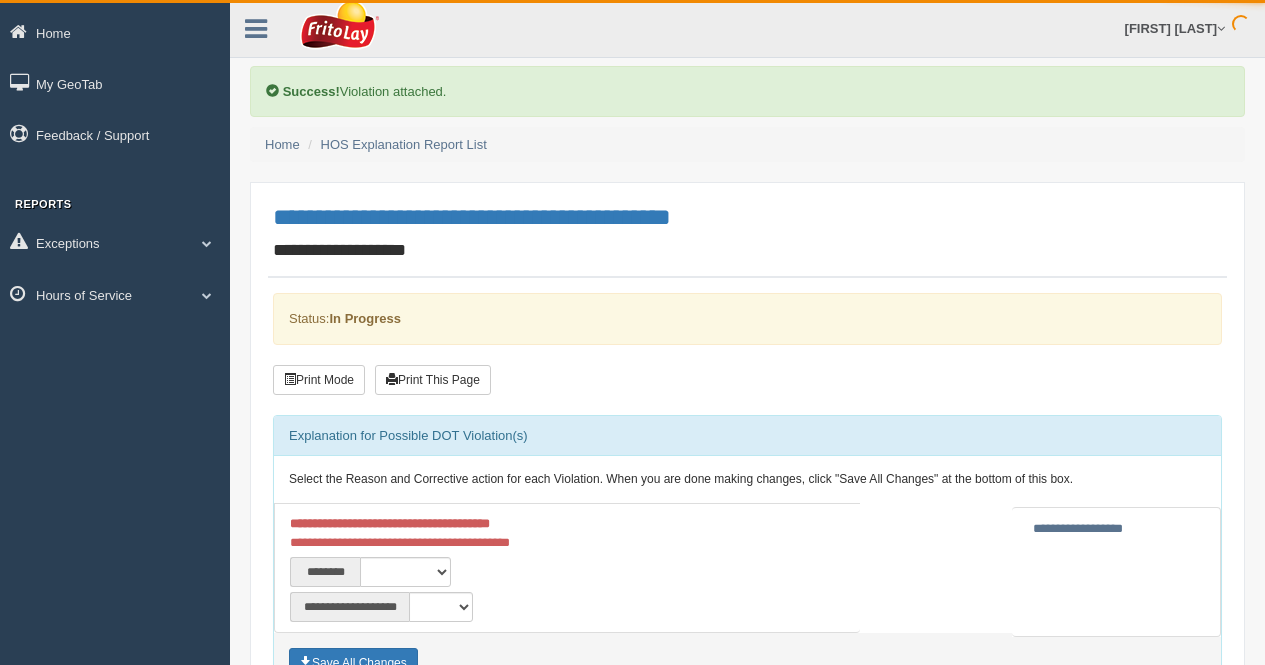 scroll, scrollTop: 0, scrollLeft: 0, axis: both 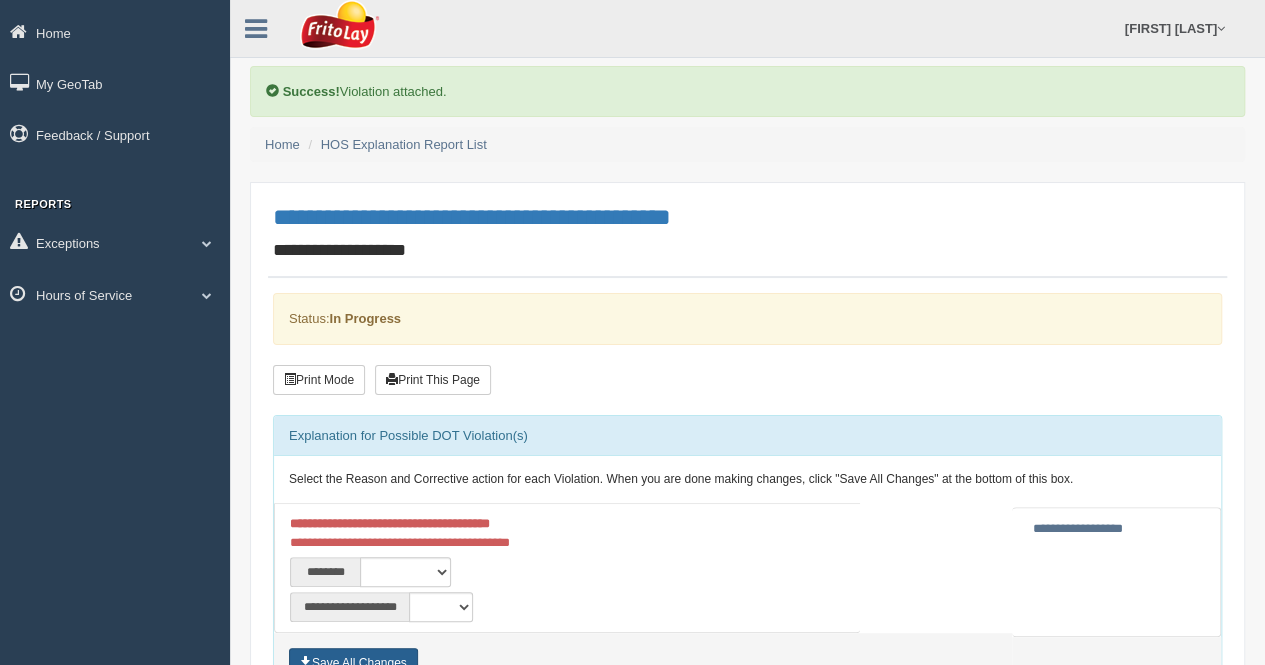 click on "Save All Changes" at bounding box center (353, 663) 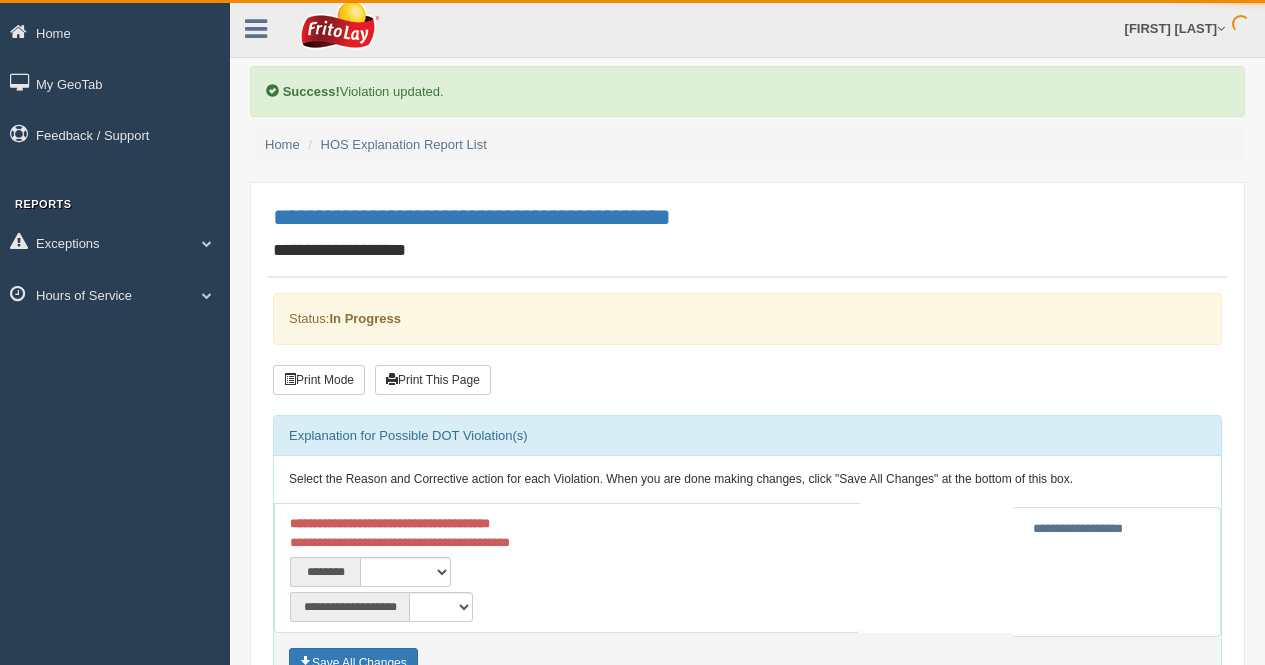 scroll, scrollTop: 0, scrollLeft: 0, axis: both 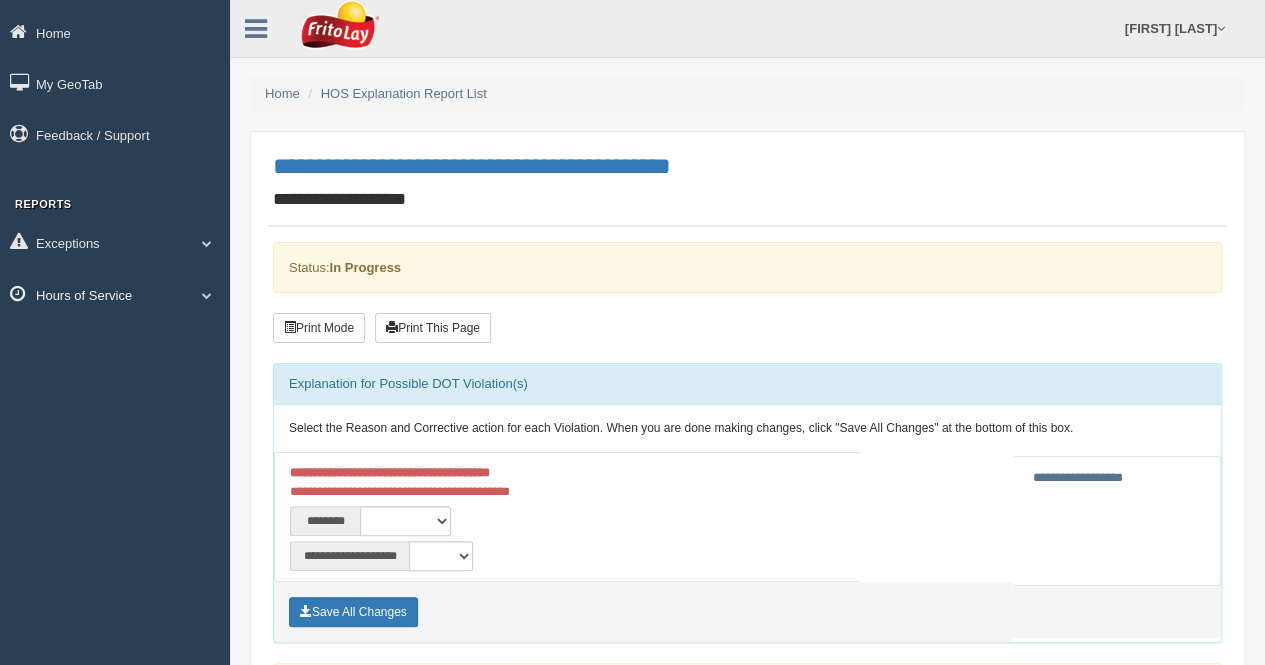 click on "Hours of Service" at bounding box center (115, 294) 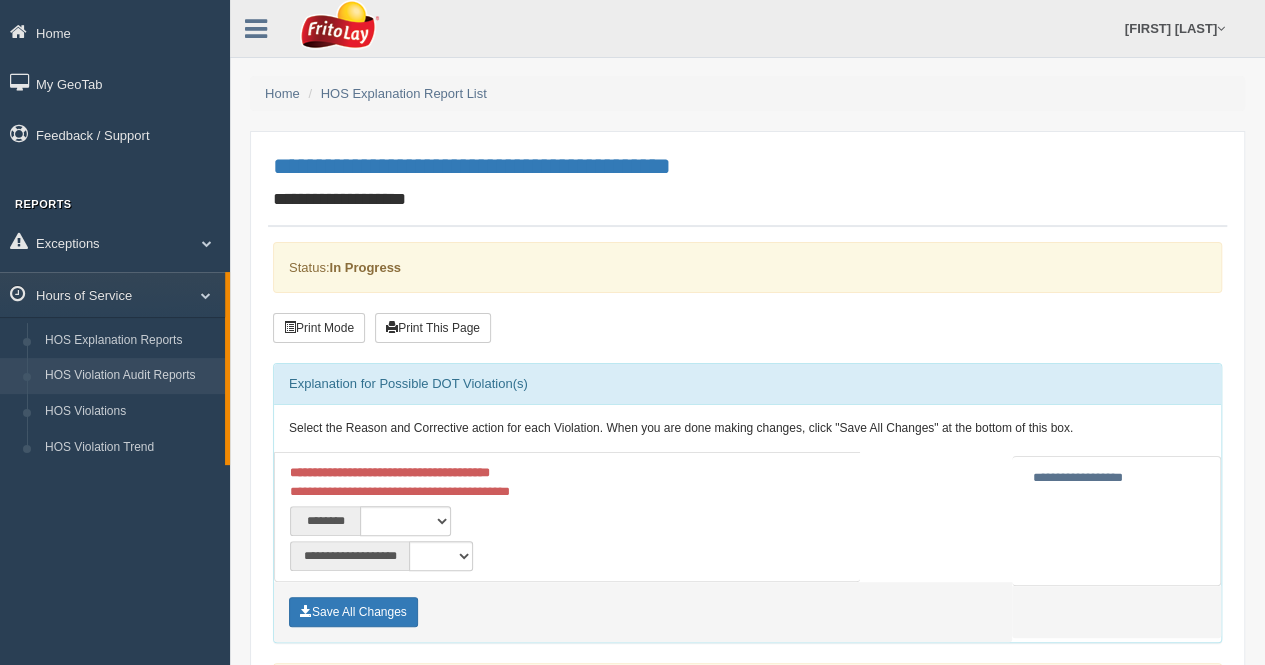 click on "HOS Violation Audit Reports" at bounding box center [130, 376] 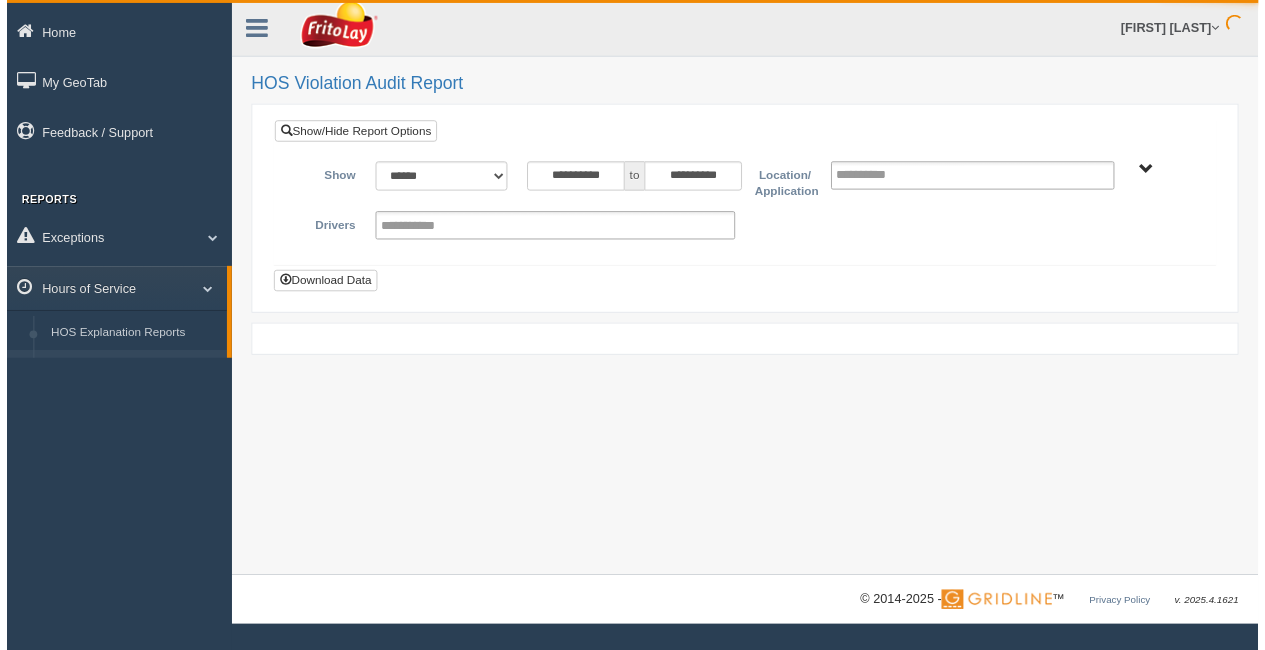 scroll, scrollTop: 0, scrollLeft: 0, axis: both 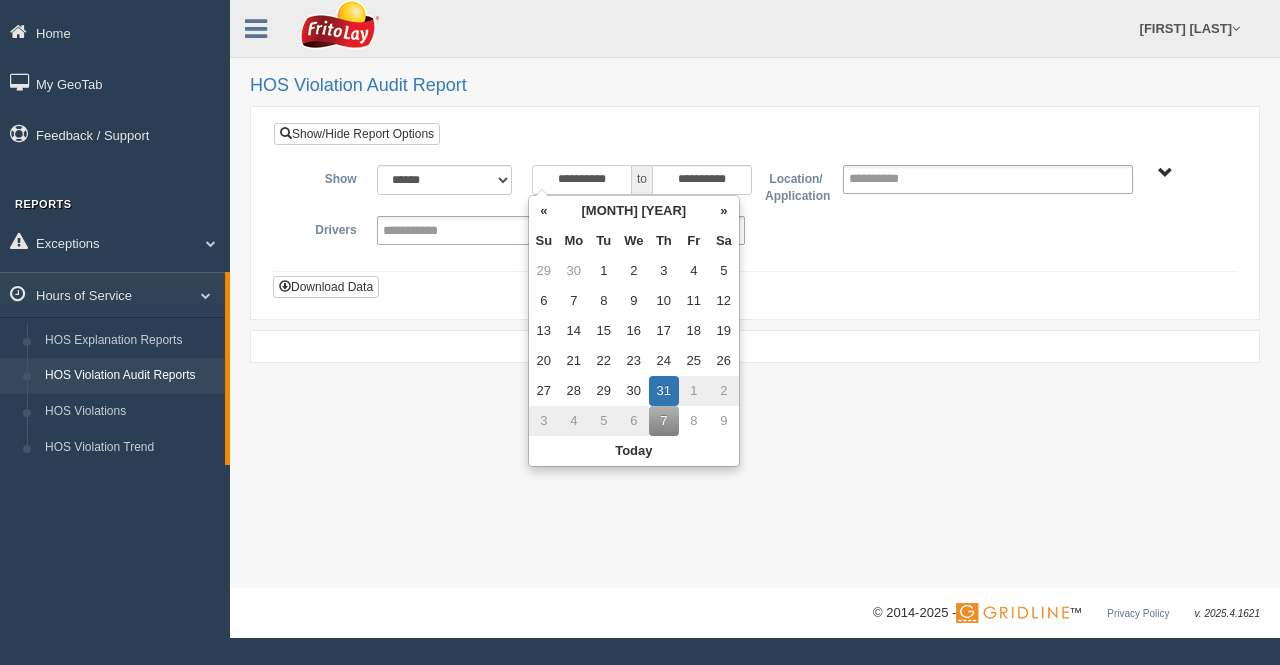 click on "**********" at bounding box center (582, 180) 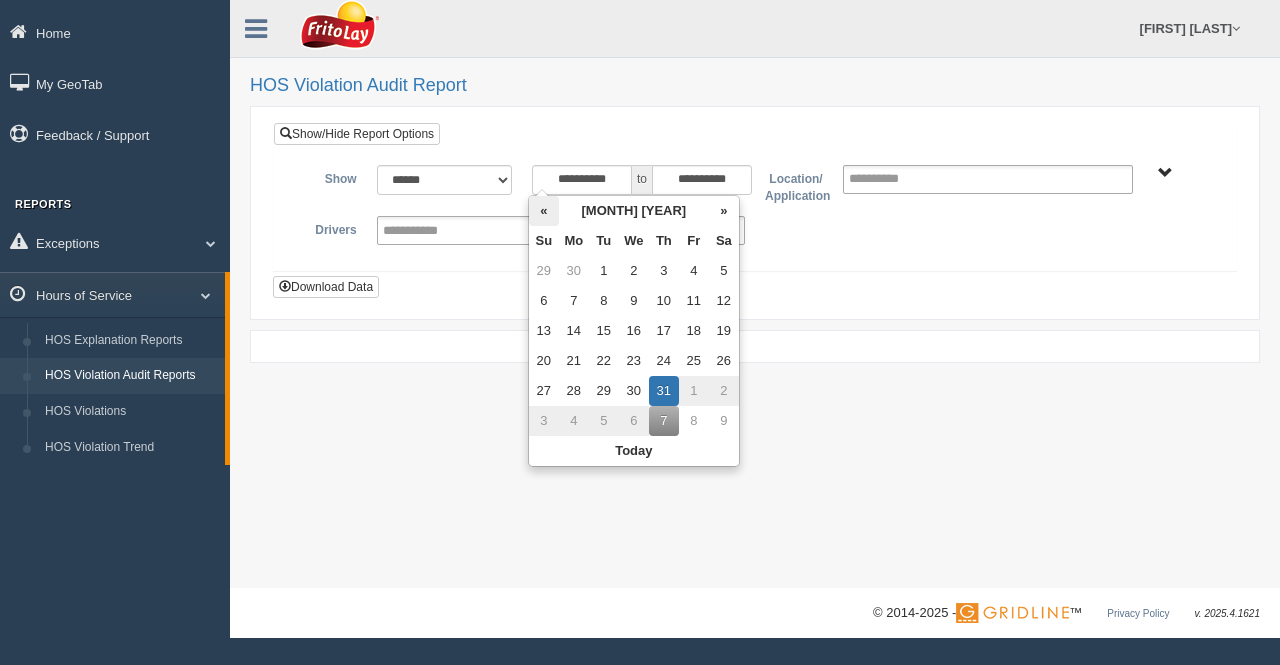 click on "«" at bounding box center [544, 211] 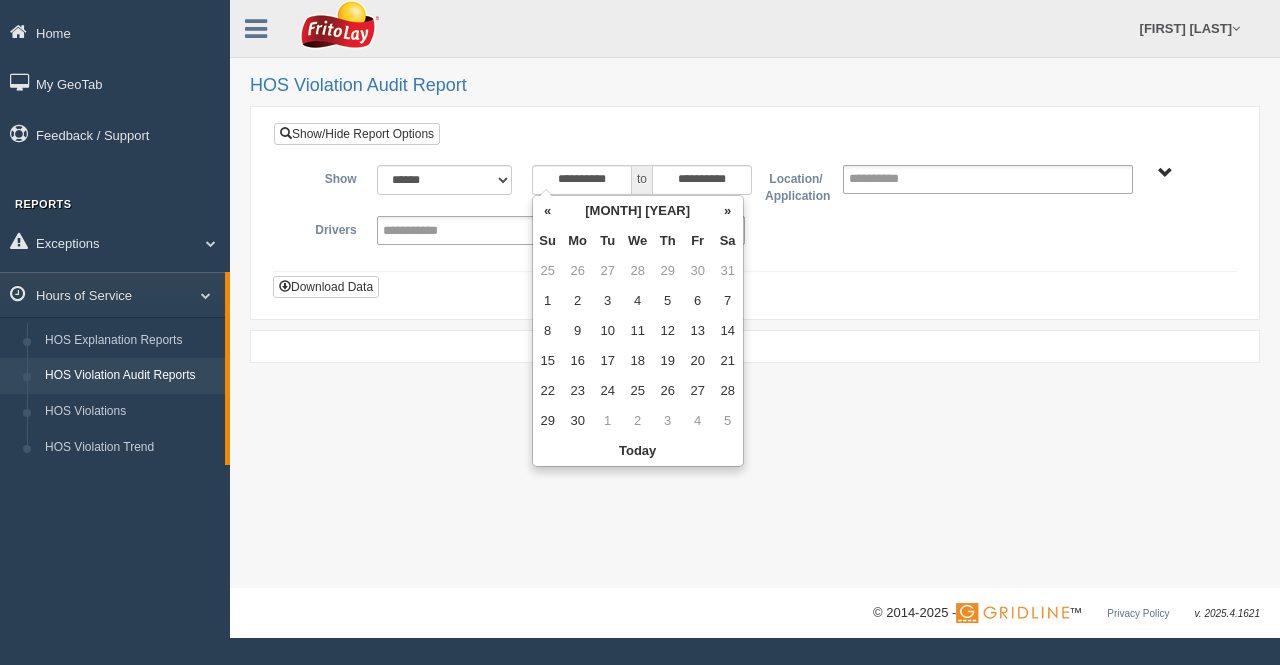 click on "«" at bounding box center (548, 211) 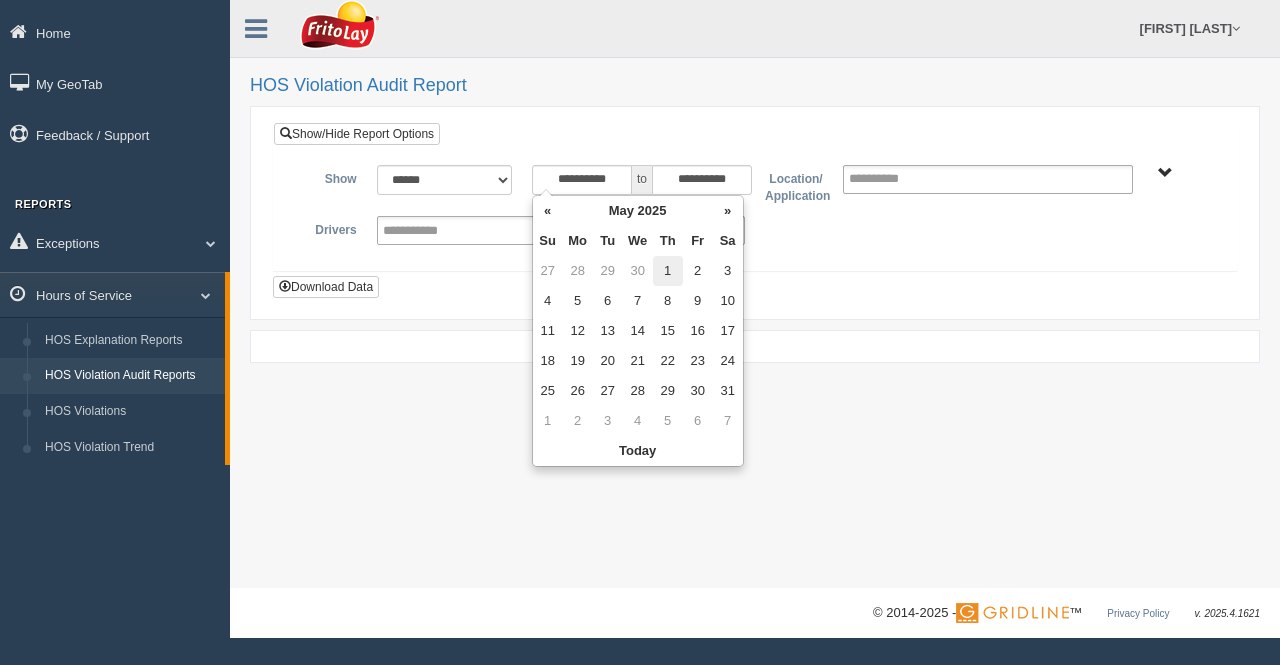 click on "1" at bounding box center [668, 271] 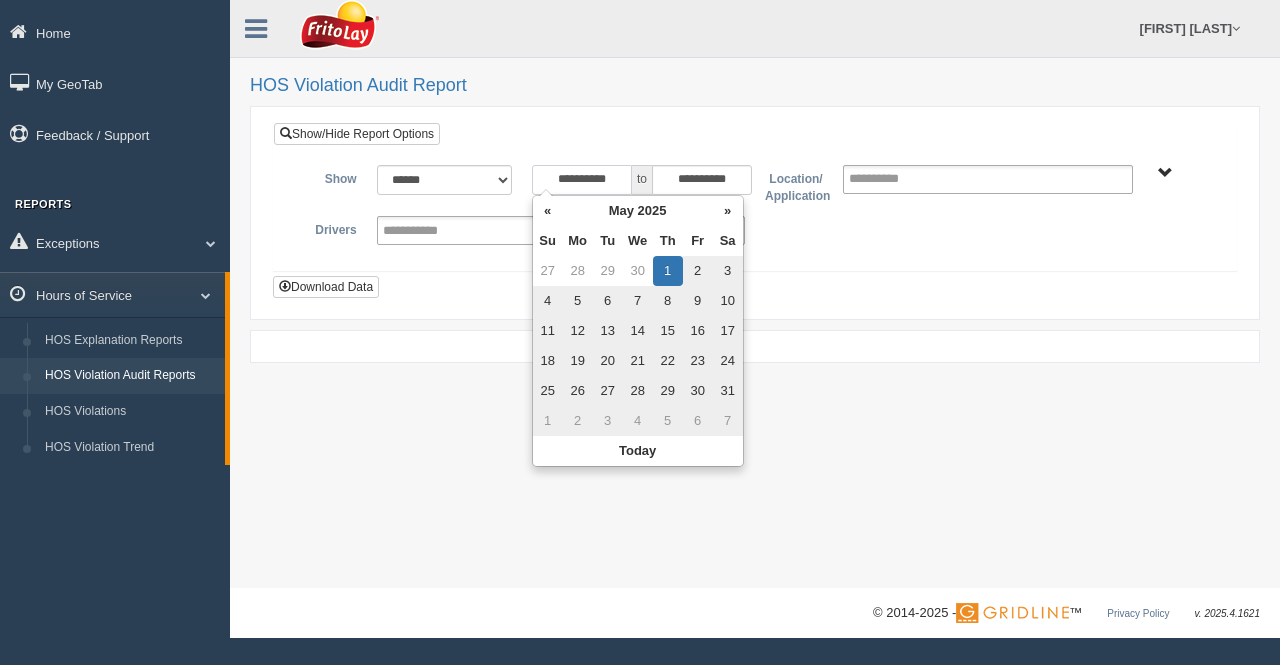 type on "**********" 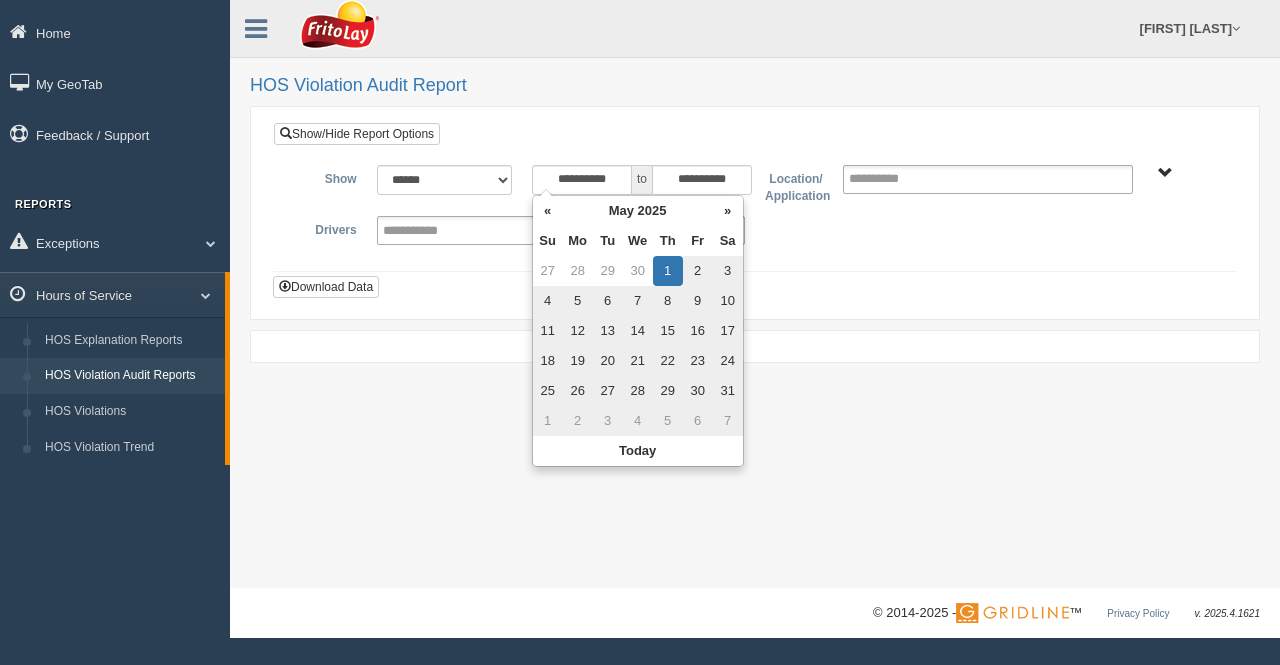 click on "BLUE RIDGE ZONE ZONE-MU01644  CHESAPEAKE BAY ZONE-MU01512  GREATER LOUISVILLE ZONE-MU01577  GREATER VIRGINIA ZONE-MU01526" at bounding box center [1182, 172] 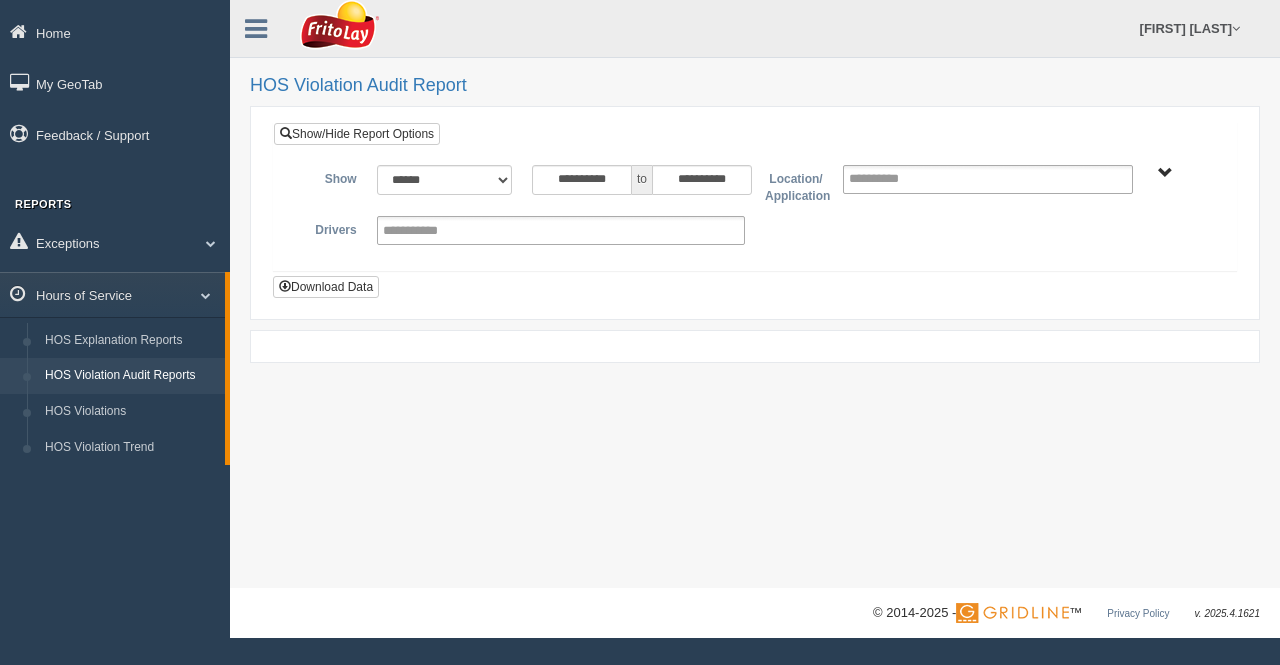 click on "BLUE RIDGE ZONE ZONE-MU01644  CHESAPEAKE BAY ZONE-MU01512  GREATER LOUISVILLE ZONE-MU01577  GREATER VIRGINIA ZONE-MU01526" at bounding box center [1182, 172] 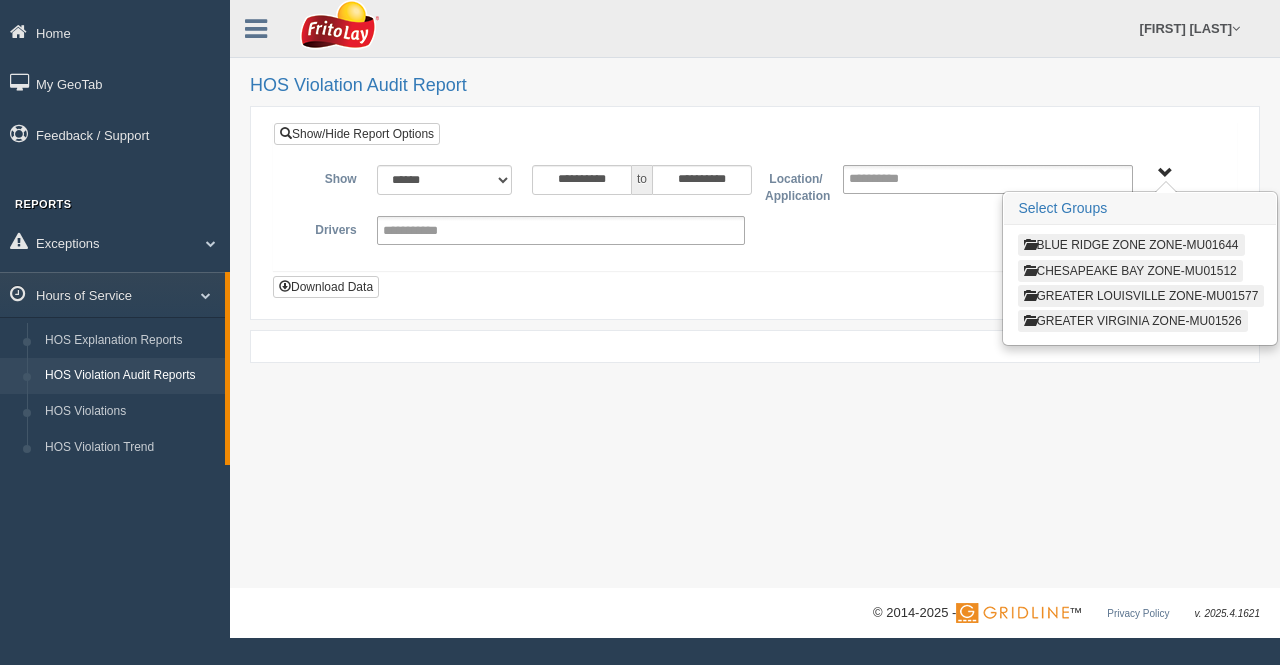 click on "CHESAPEAKE BAY ZONE-MU01512" at bounding box center [1130, 271] 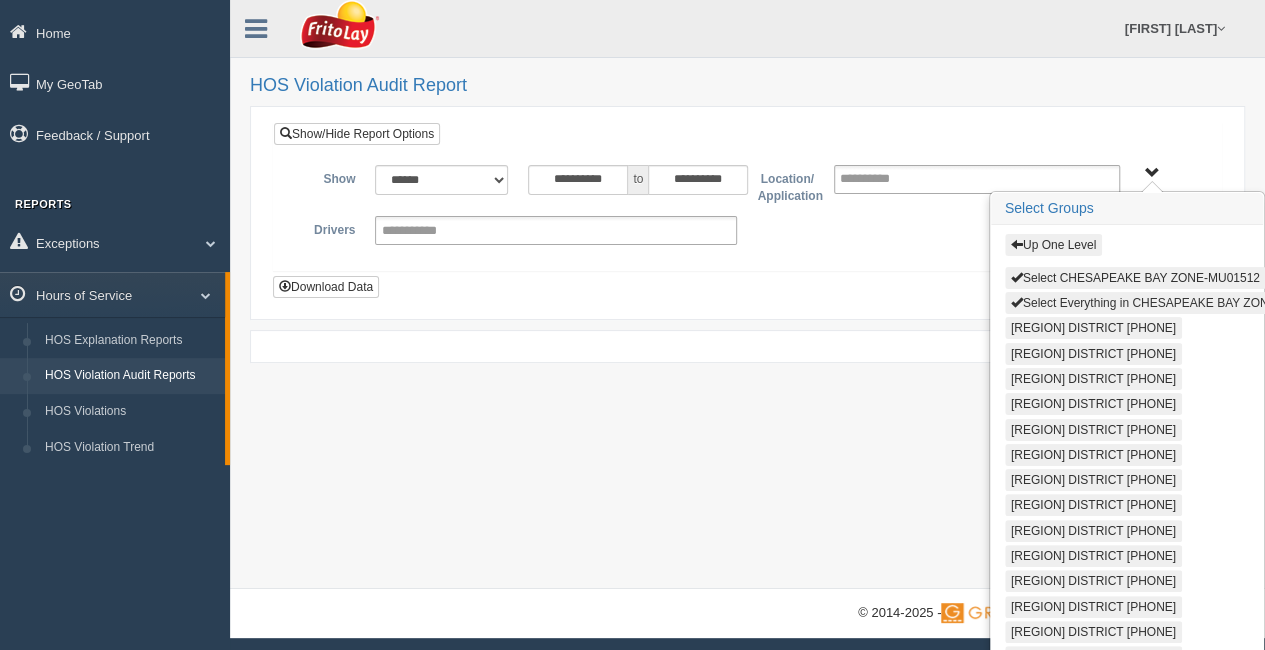 click on "Select Everything in CHESAPEAKE BAY ZONE-MU01512" at bounding box center [1172, 303] 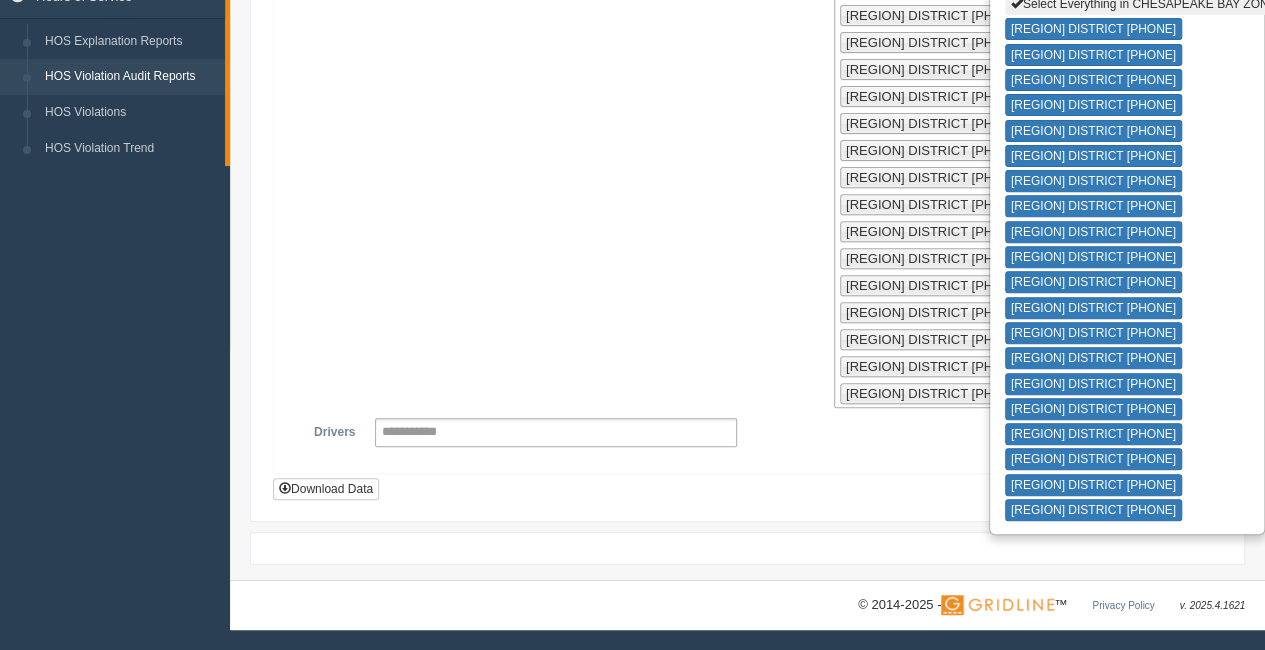 scroll, scrollTop: 567, scrollLeft: 0, axis: vertical 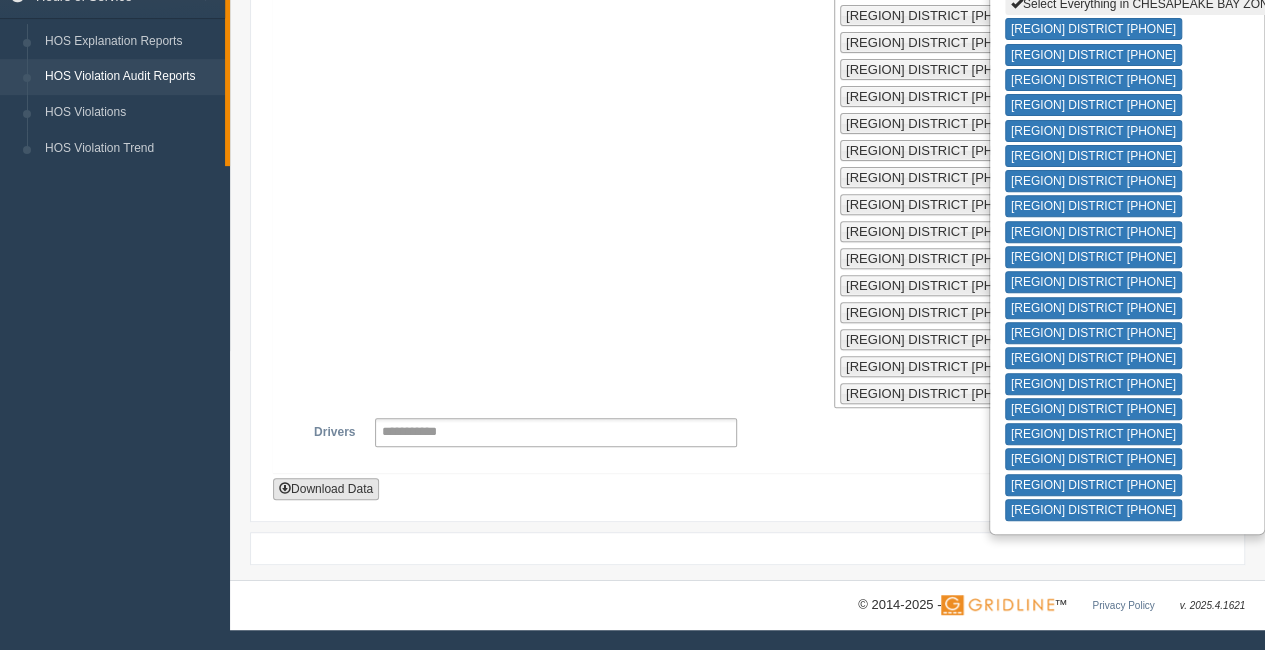 click on "Download Data" at bounding box center (326, 489) 